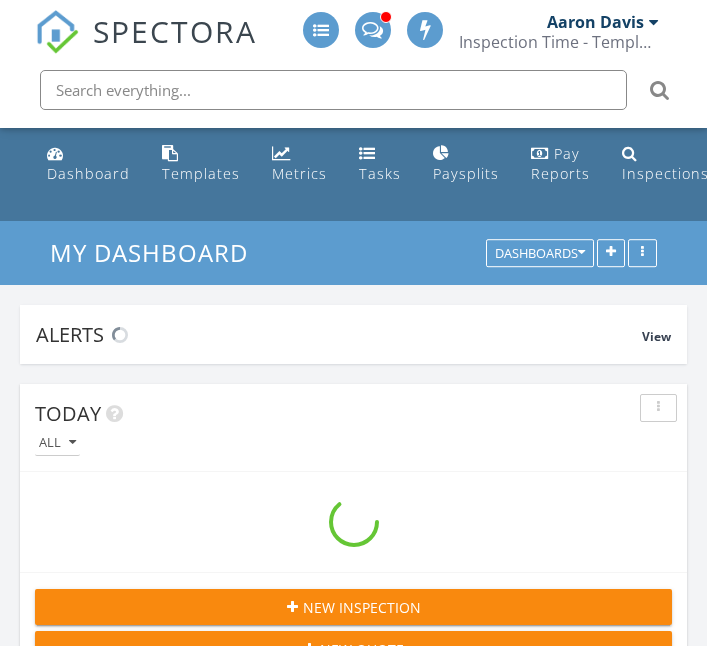 scroll, scrollTop: 3438, scrollLeft: 0, axis: vertical 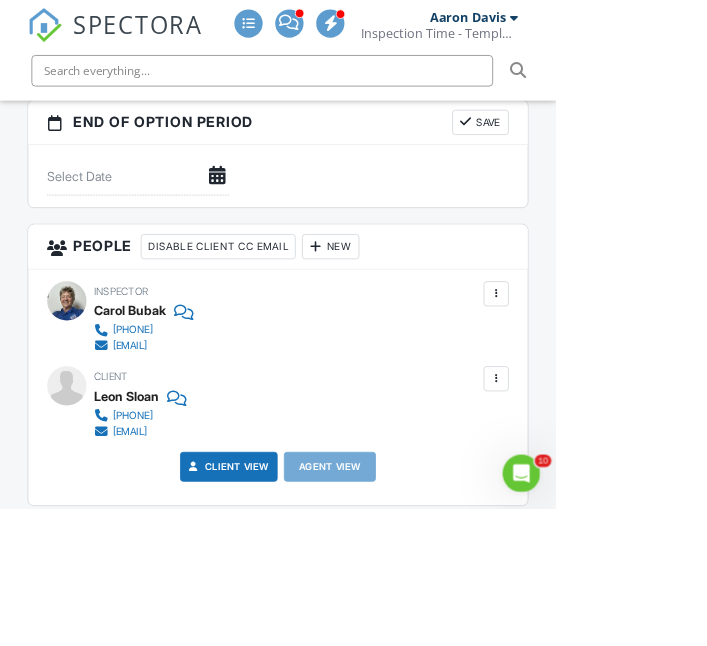click at bounding box center (631, 374) 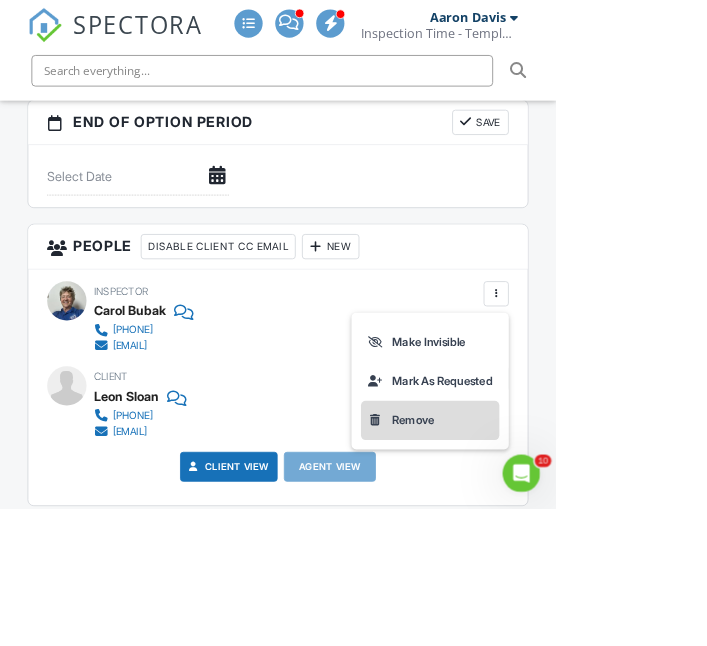 click on "Remove" at bounding box center (547, 535) 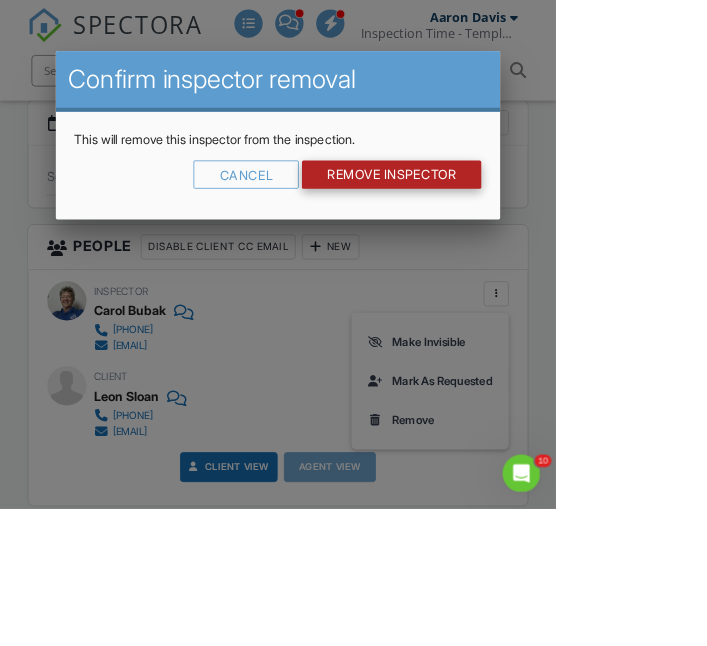 click on "Remove Inspector" at bounding box center (498, 222) 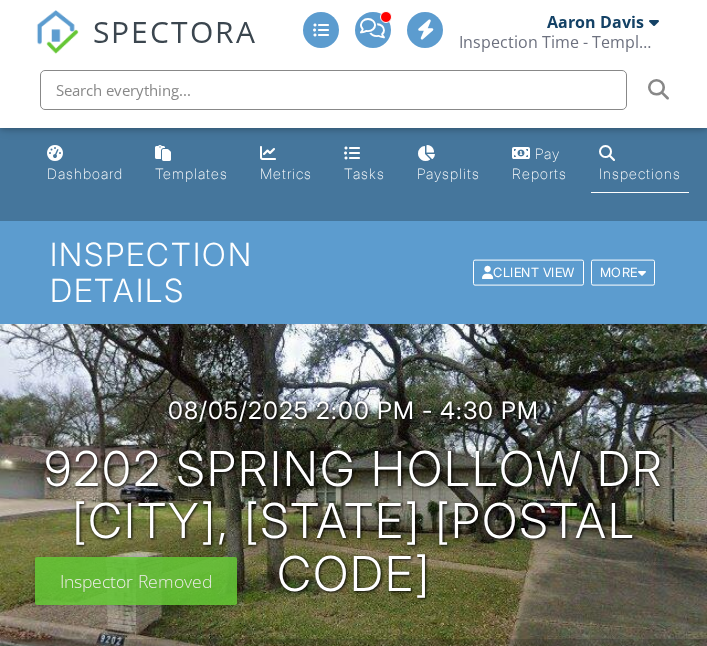 scroll, scrollTop: 859, scrollLeft: 0, axis: vertical 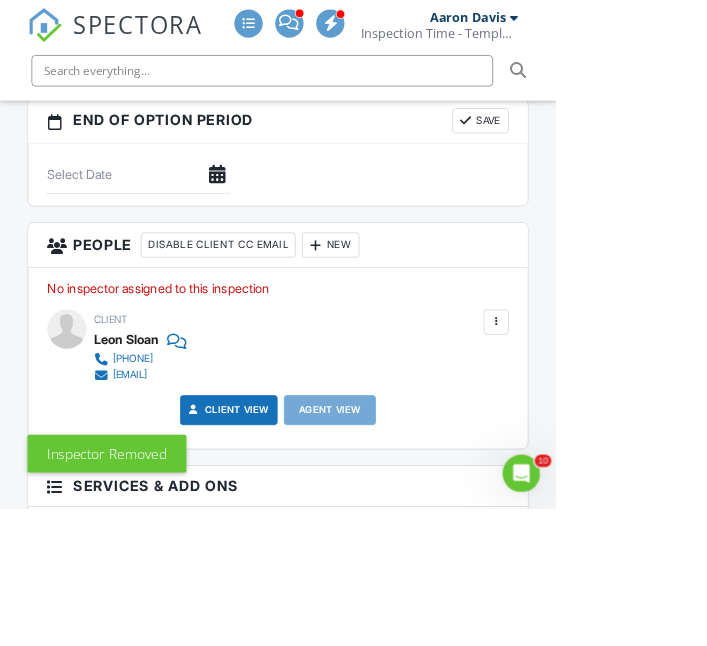 click at bounding box center [401, 311] 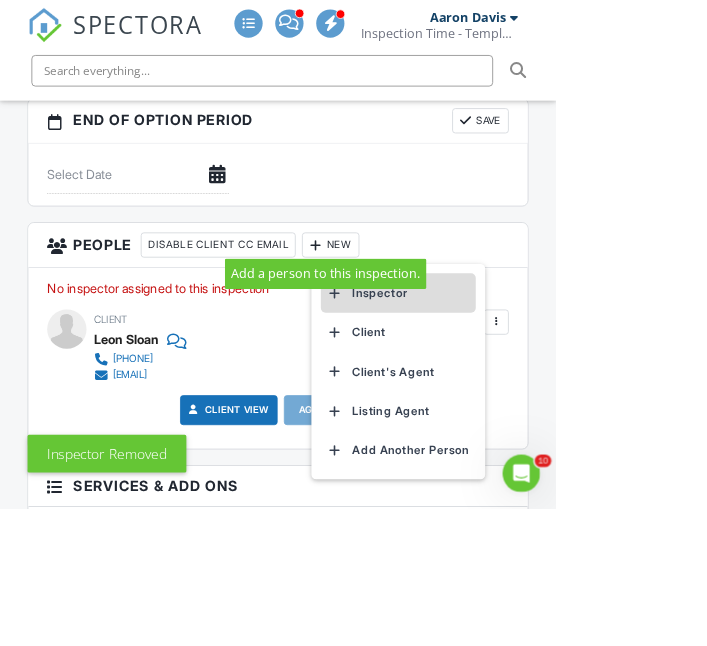 click on "Inspector" at bounding box center [506, 372] 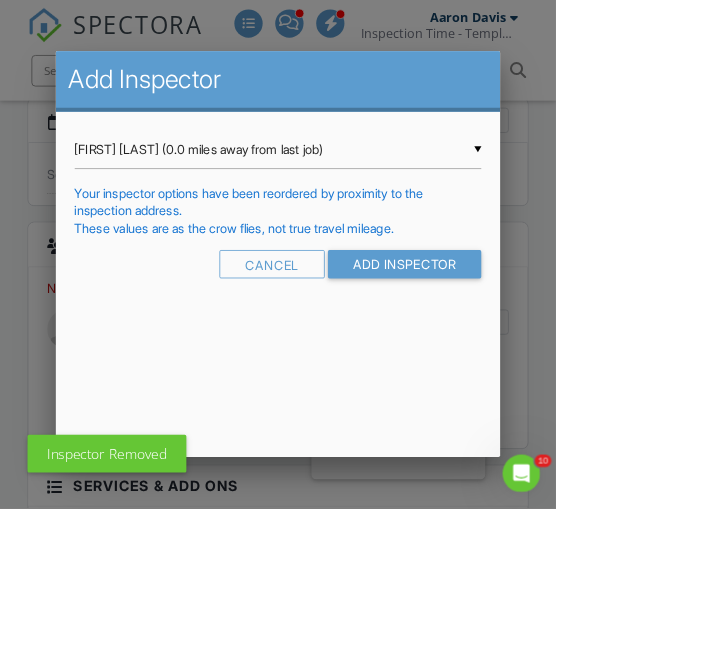 click on "Carol Bubak (0.0 miles away from last job)" at bounding box center [354, 190] 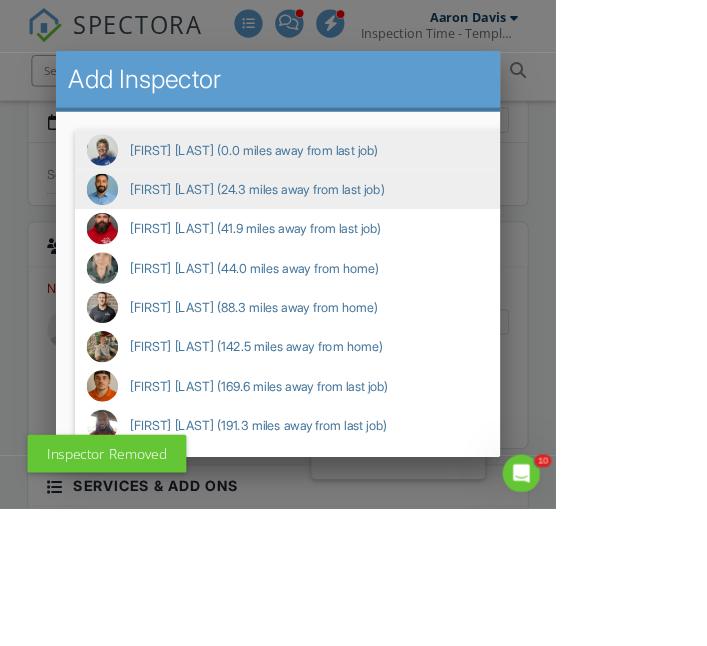 click on "Daniel Rangel (24.3 miles away from last job)" at bounding box center (430, 241) 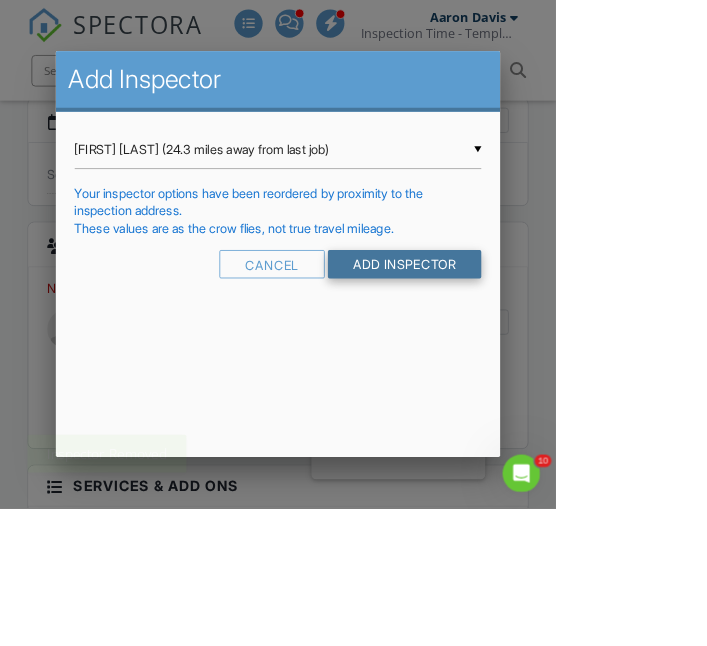 click on "Add Inspector" at bounding box center [515, 336] 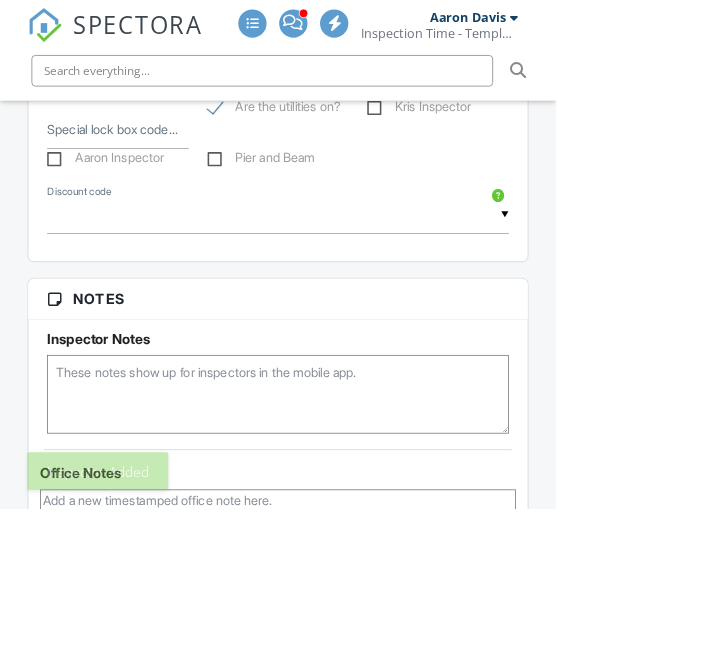 scroll, scrollTop: 2013, scrollLeft: 0, axis: vertical 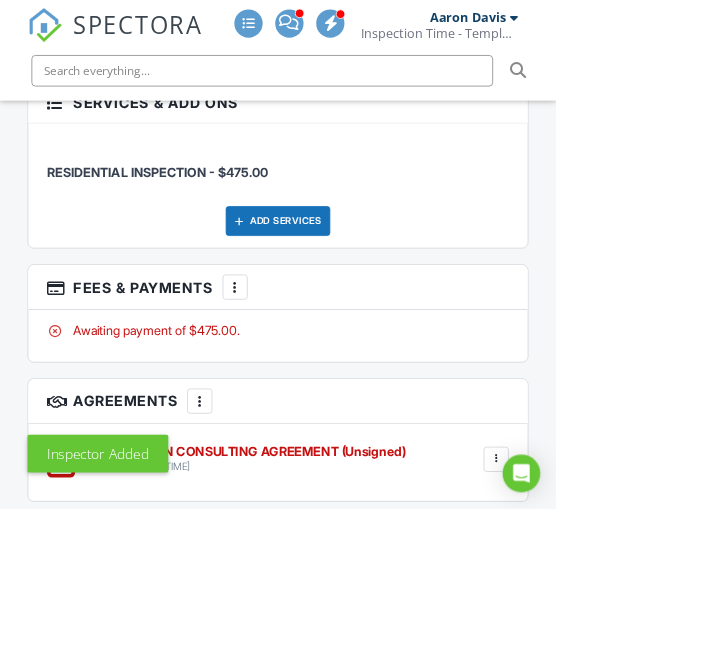 click on "Add Services" at bounding box center [353, 281] 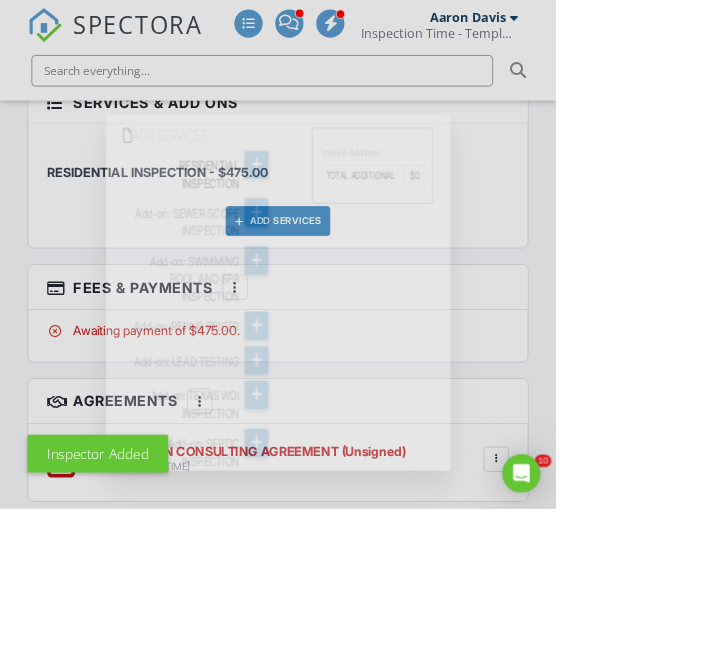 scroll, scrollTop: 0, scrollLeft: 0, axis: both 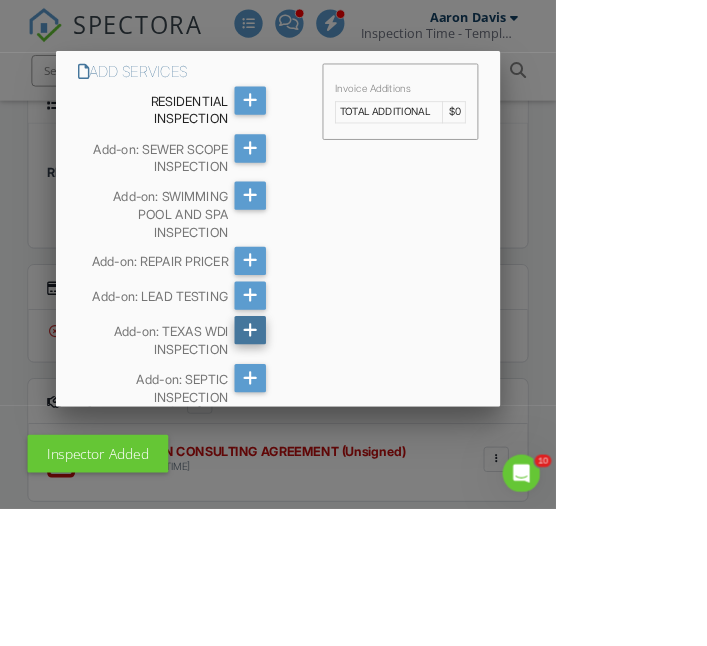 click at bounding box center [318, 420] 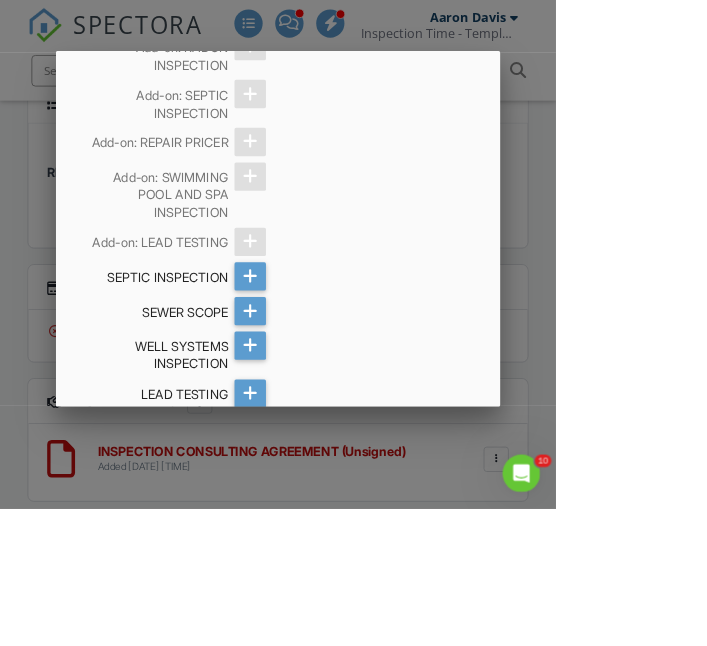 scroll, scrollTop: 2879, scrollLeft: 0, axis: vertical 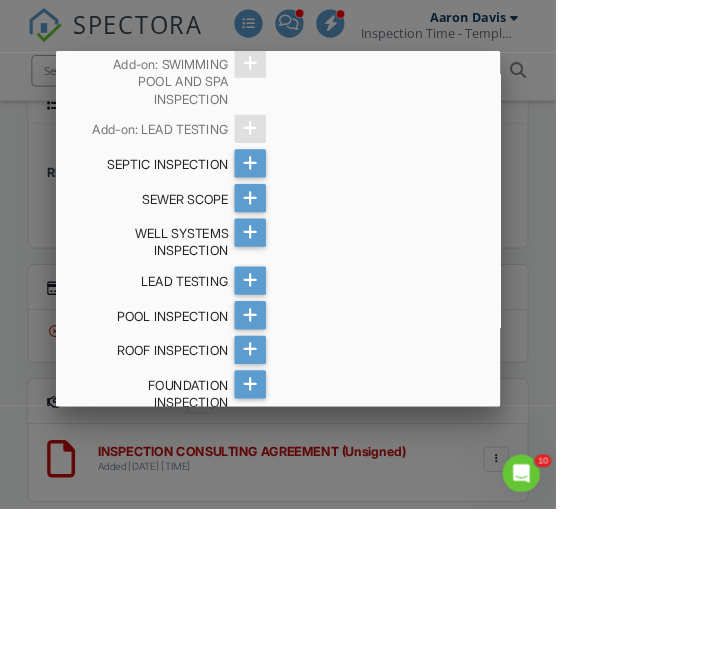 click on "Add Services
(+ $105.0)" at bounding box center (509, 972) 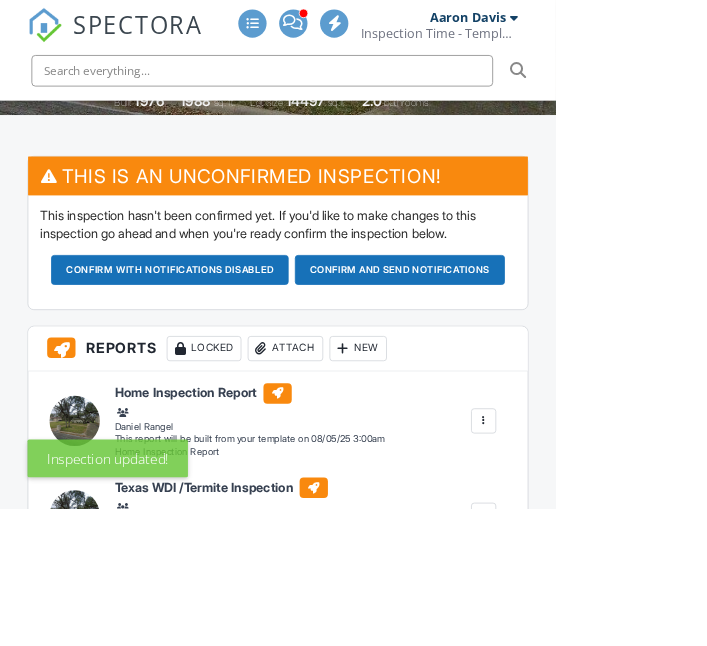 scroll, scrollTop: 528, scrollLeft: 0, axis: vertical 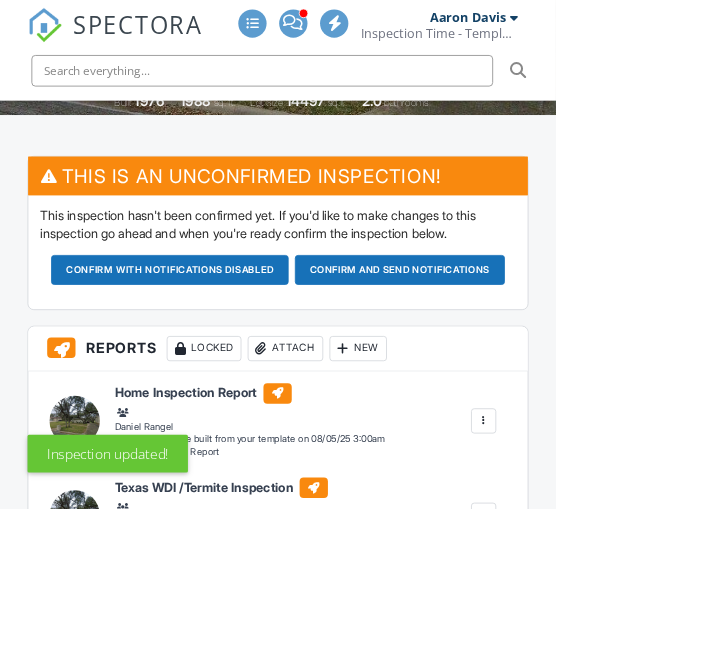 click on "Confirm and send notifications" at bounding box center (216, 343) 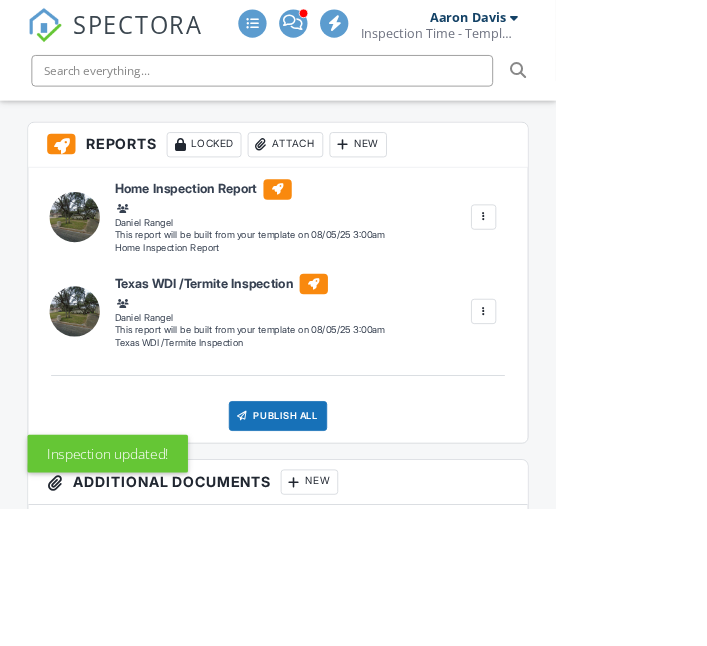 scroll, scrollTop: 1127, scrollLeft: 0, axis: vertical 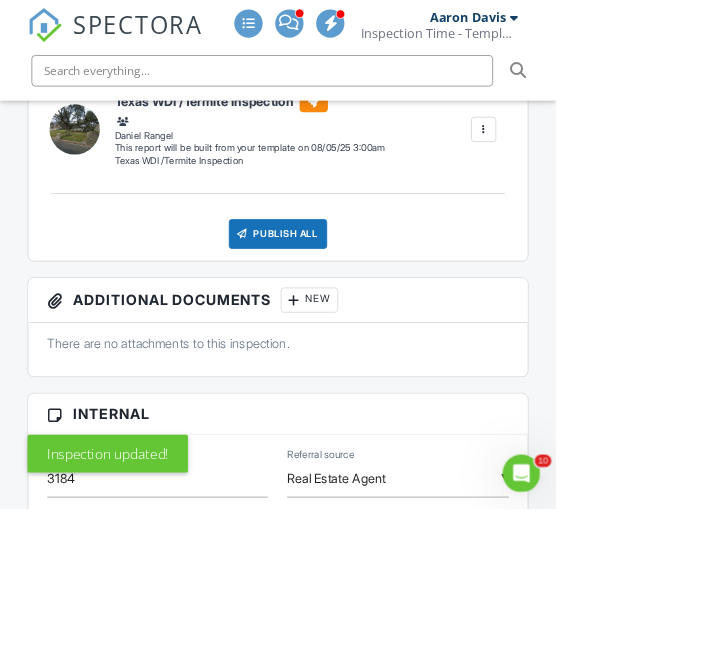 click on "Real Estate Agent" at bounding box center (505, 607) 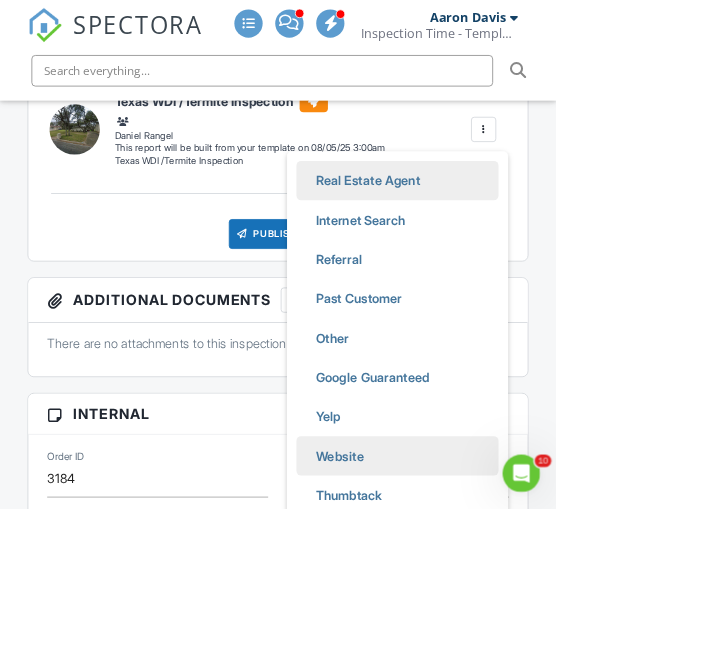 click on "Website" at bounding box center [431, 579] 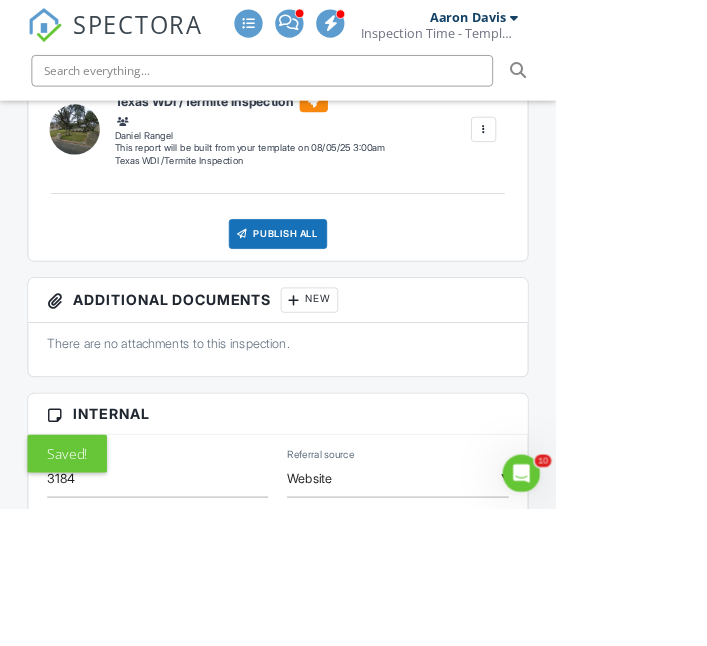 click on "SPECTORA
Aaron Davis
Inspection Time - Temple/Waco
Role:
Inspector
Change Role
Dashboard
New Inspection
Inspections
Calendar
Template Editor
Contacts
Automations
Team
Metrics
Payments
Data Exports
Billing
Conversations
Tasks
Reporting
Advanced
Equipment
Settings
What's New
Sign Out
Change Active Role
Your account has more than one possible role. Please choose how you'd like to view the site:
Company/Agency
City
Role
Dashboard
Templates
Metrics
Tasks
Paysplits
Pay Reports
Inspections
Settings
Support Center
Inspection Details
Client View" at bounding box center [353, 2012] 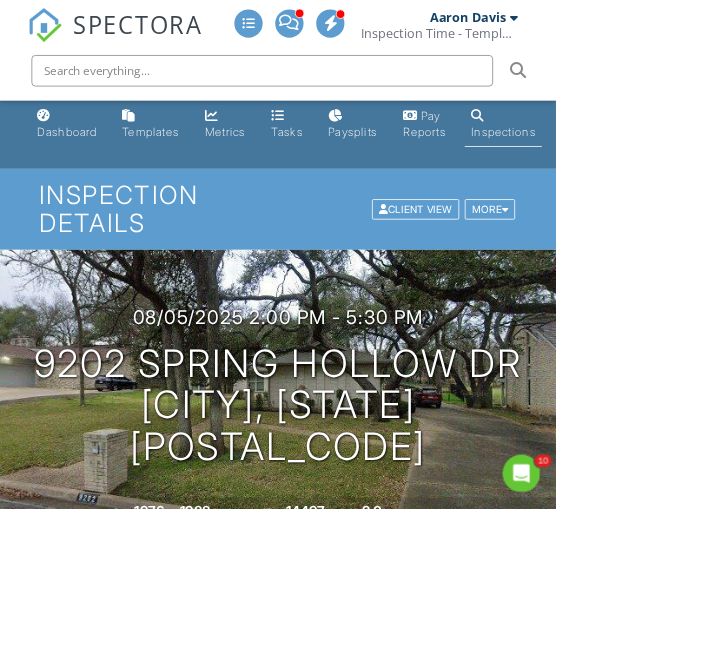scroll, scrollTop: 6, scrollLeft: 0, axis: vertical 